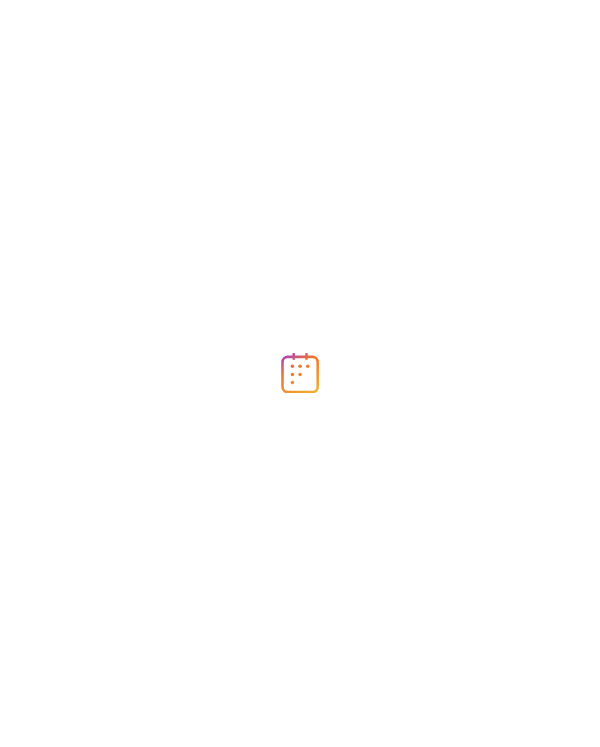 scroll, scrollTop: 0, scrollLeft: 0, axis: both 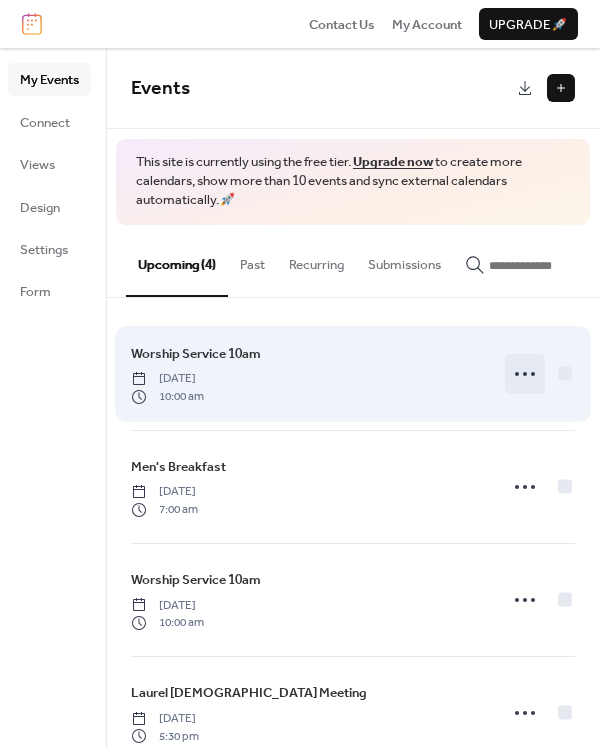 click 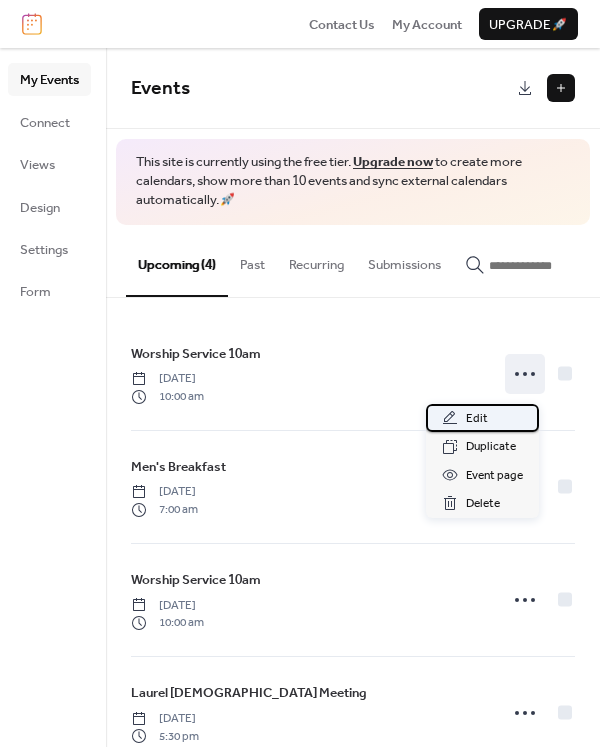 click on "Edit" at bounding box center (477, 419) 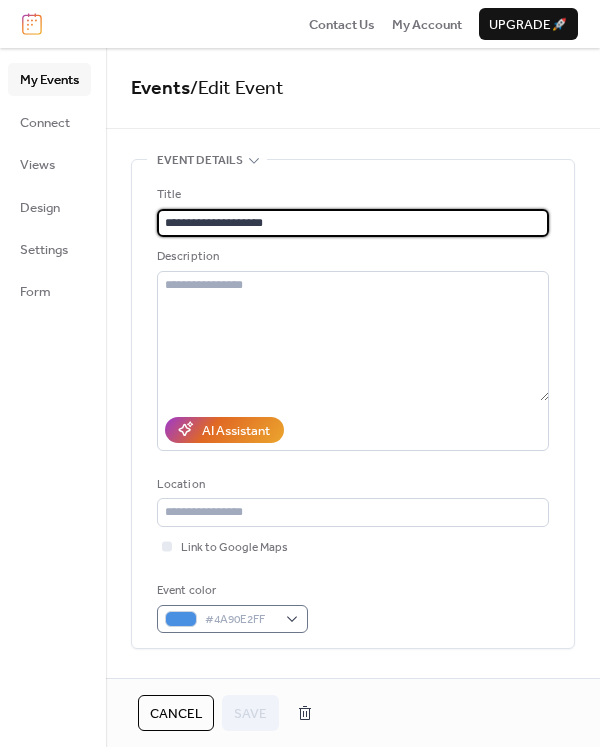 scroll, scrollTop: 600, scrollLeft: 0, axis: vertical 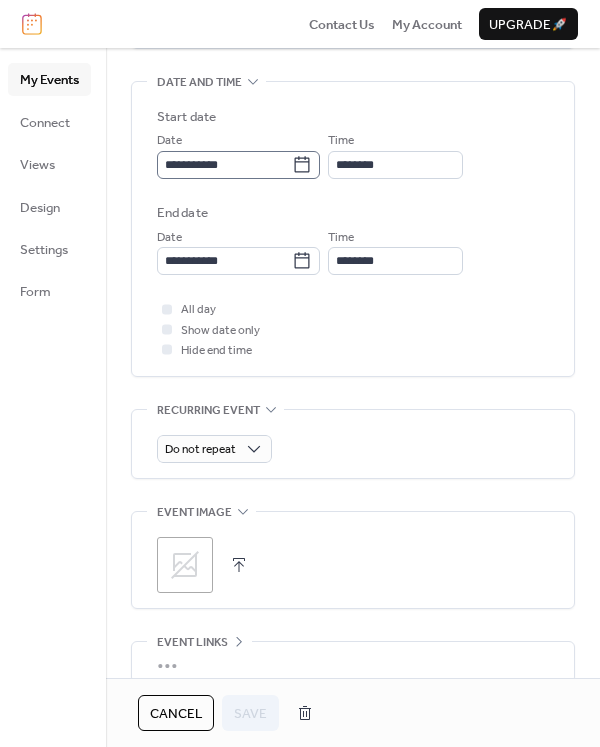 click 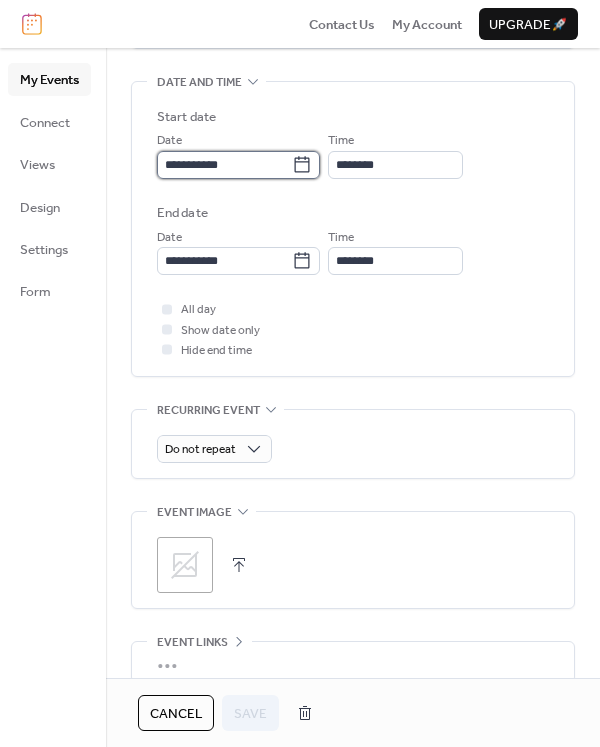 click on "**********" at bounding box center [224, 165] 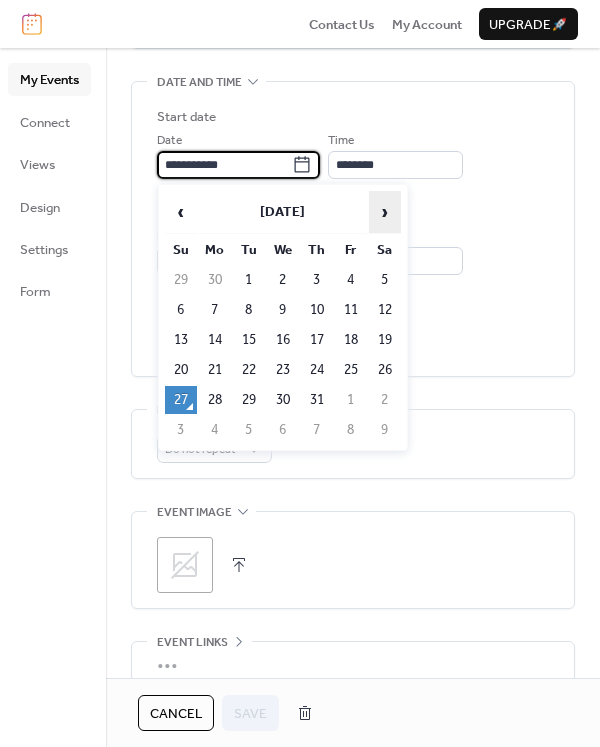 click on "›" at bounding box center [385, 212] 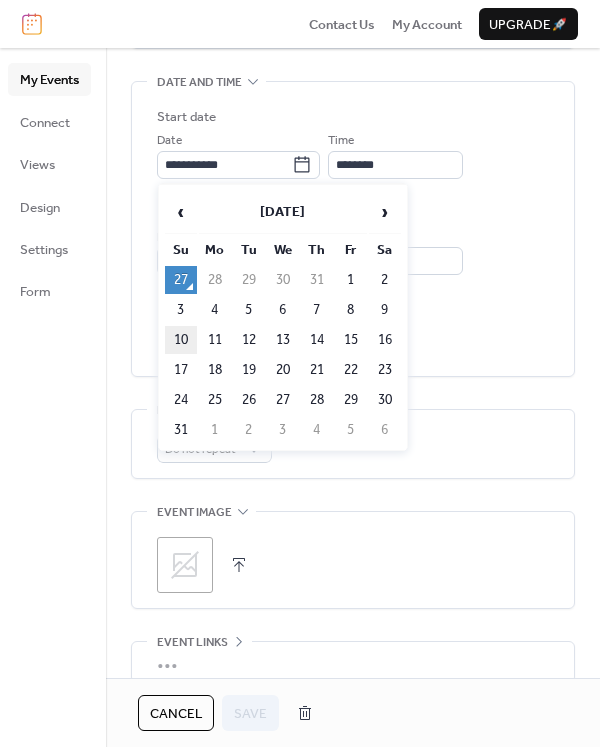 click on "10" at bounding box center [181, 340] 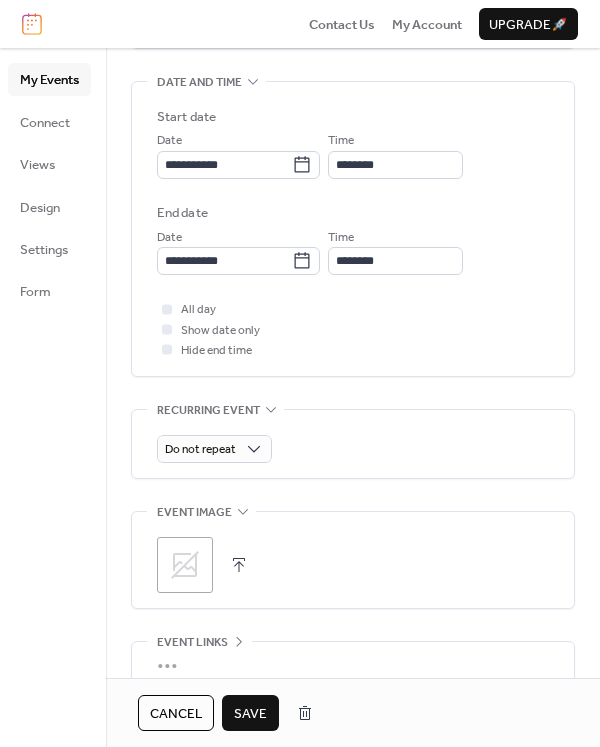 click on "Save" at bounding box center [250, 714] 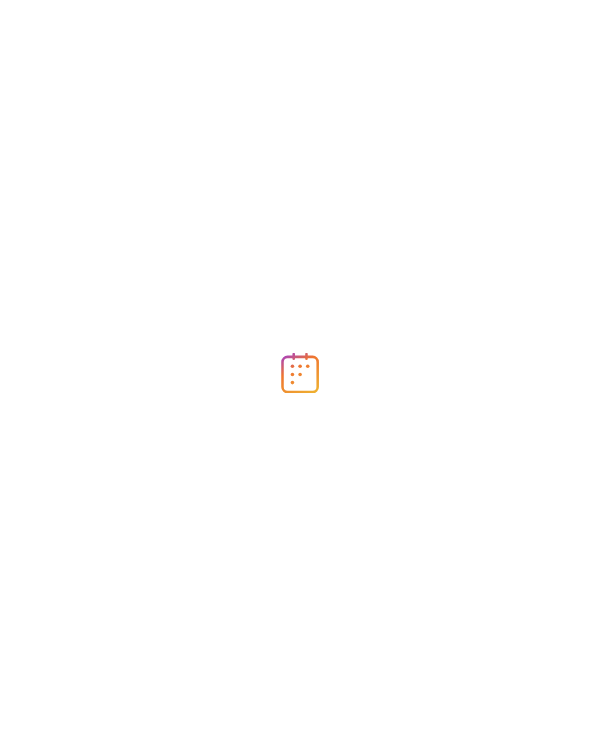 scroll, scrollTop: 0, scrollLeft: 0, axis: both 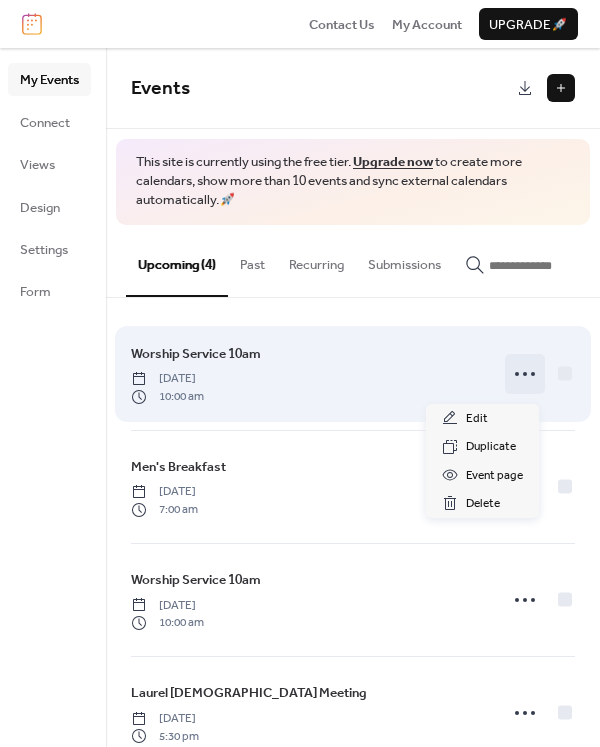 click 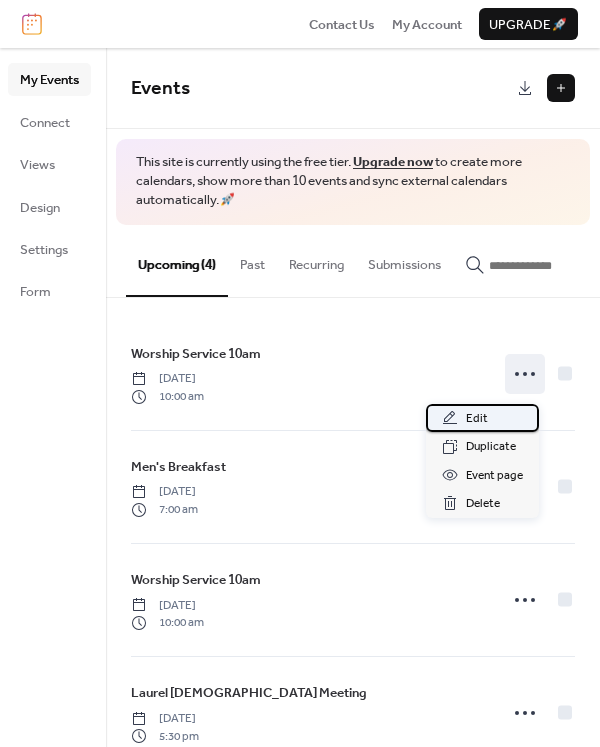 click 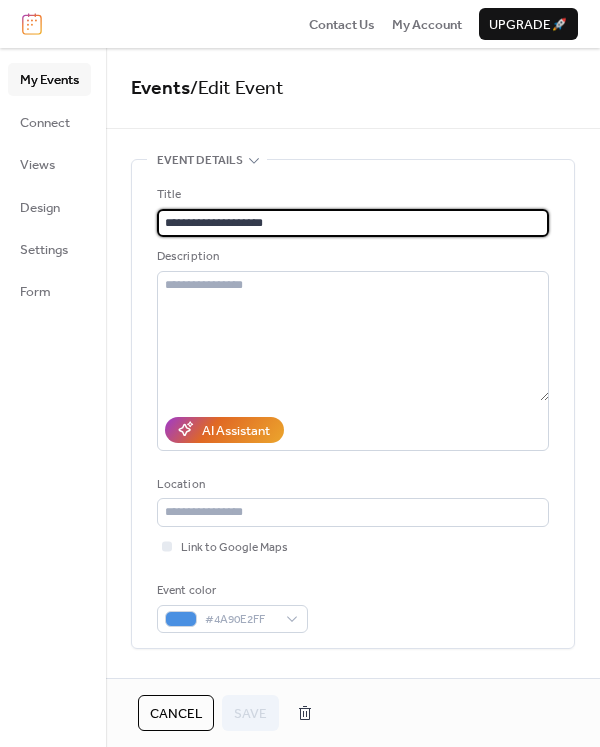 scroll, scrollTop: 700, scrollLeft: 0, axis: vertical 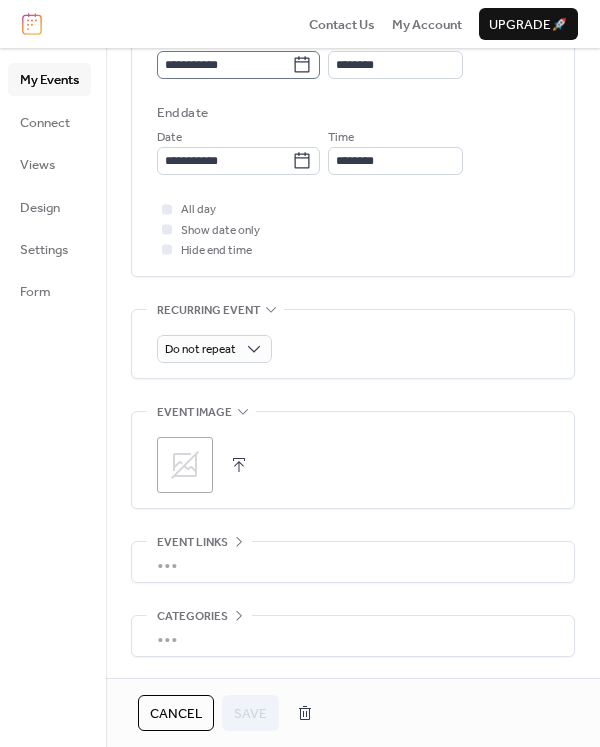 click 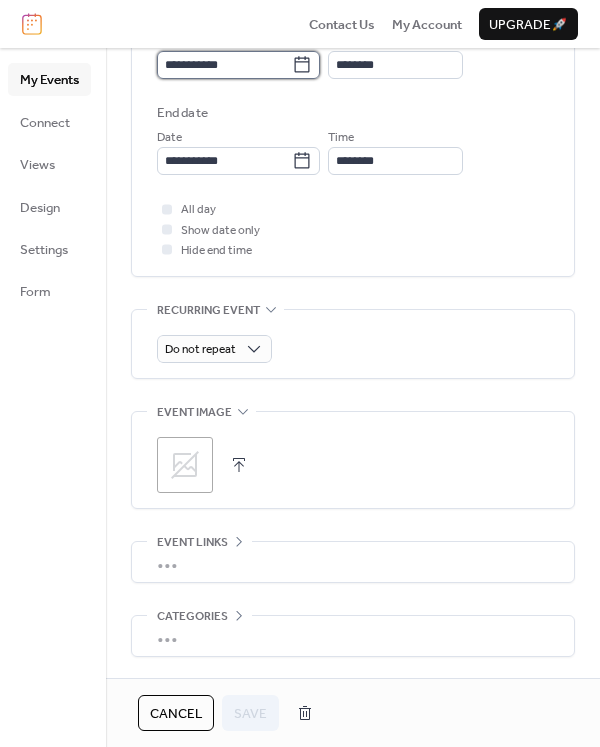 click on "**********" at bounding box center (224, 65) 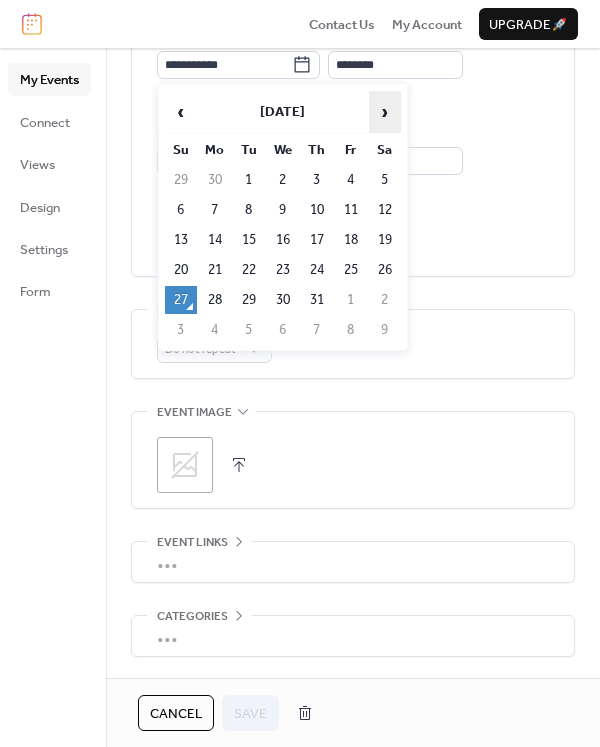 click on "›" at bounding box center (385, 112) 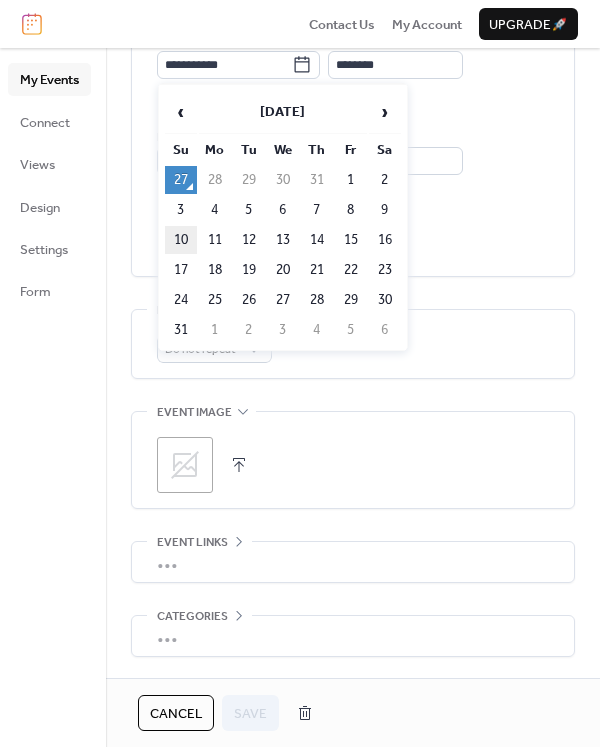 click on "10" at bounding box center [181, 240] 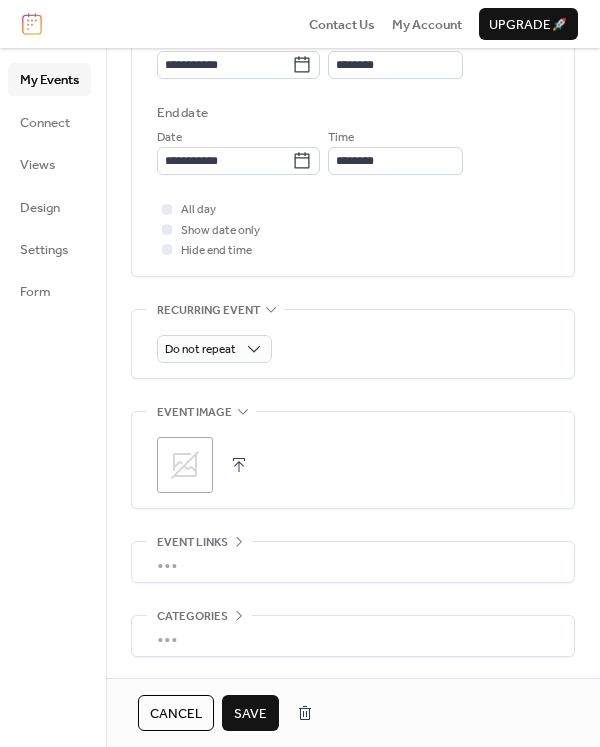 click on "Save" at bounding box center [250, 714] 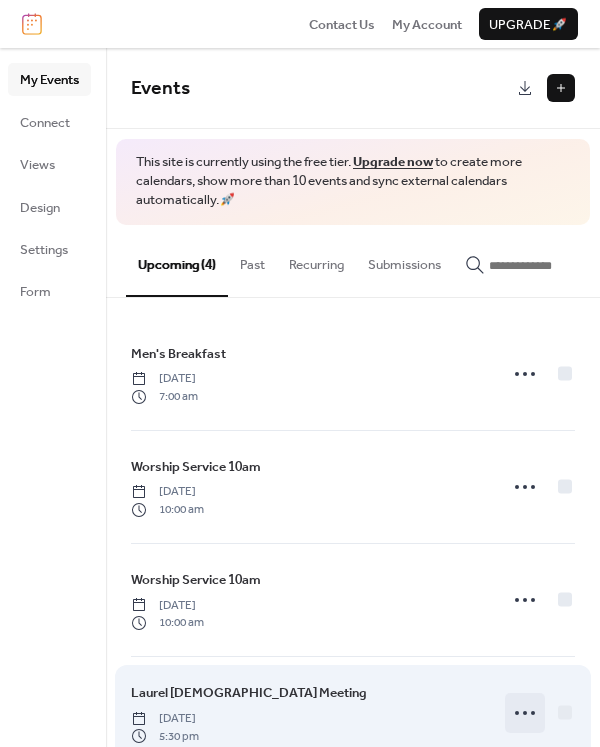 click 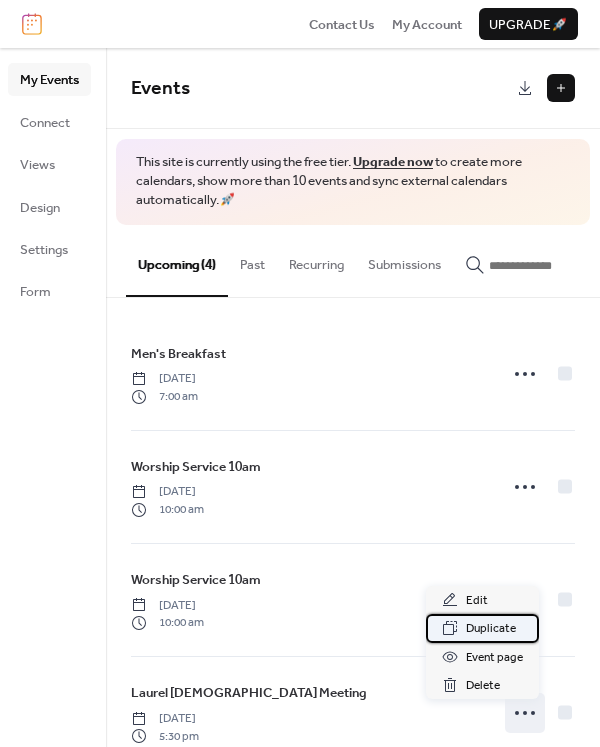 click on "Duplicate" at bounding box center [491, 629] 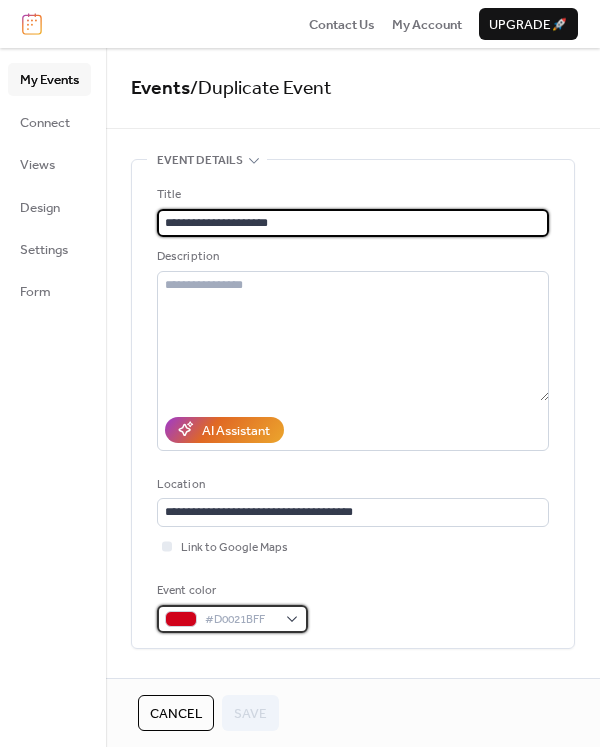 click on "#D0021BFF" at bounding box center [232, 619] 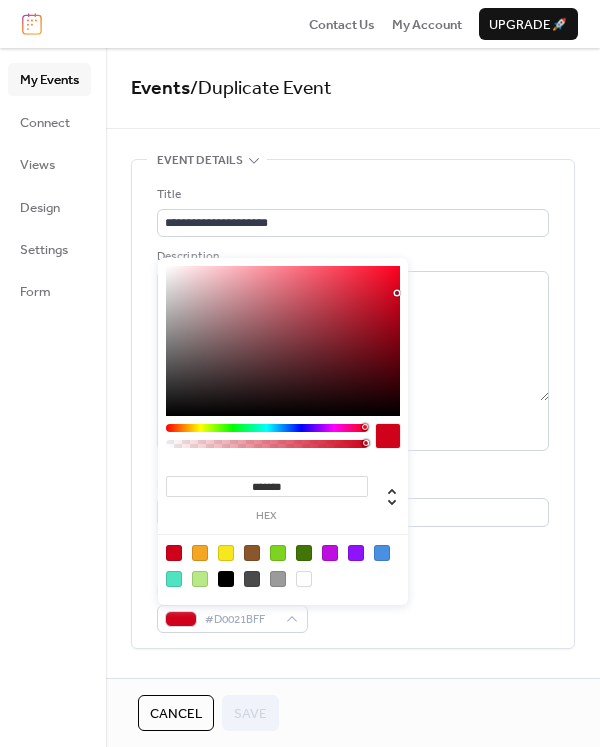 click at bounding box center (226, 553) 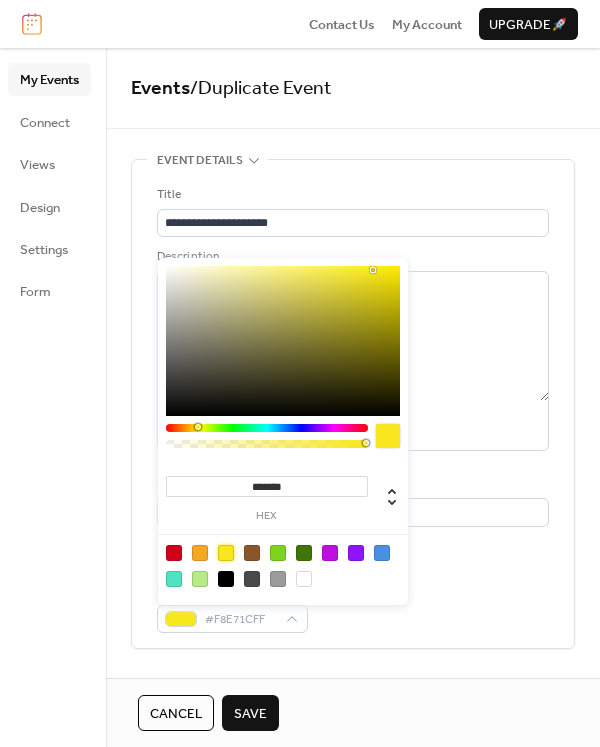 click on "Save" at bounding box center [250, 714] 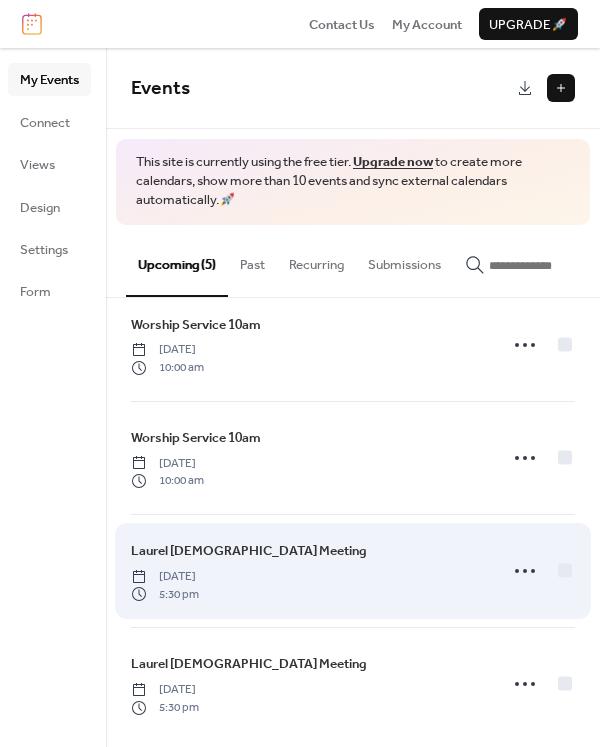 scroll, scrollTop: 162, scrollLeft: 0, axis: vertical 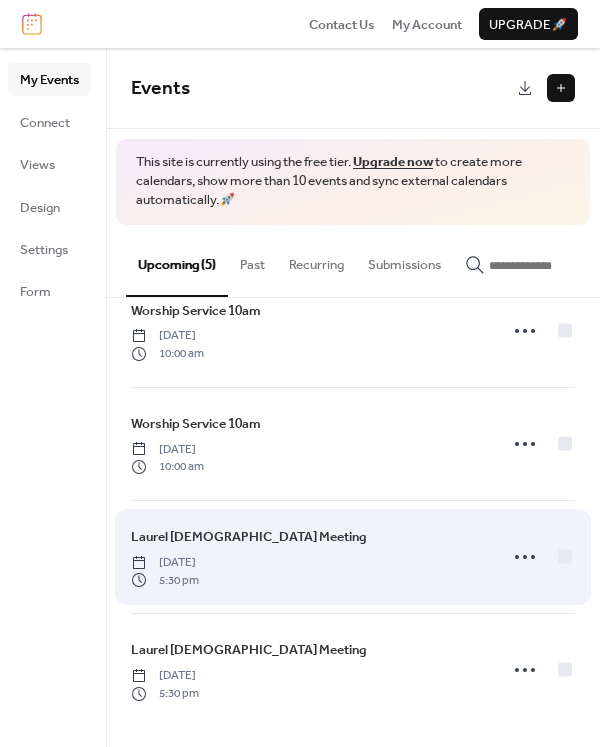 click on "Laurel [DEMOGRAPHIC_DATA] Meeting [DATE] 5:30 pm" at bounding box center [308, 557] 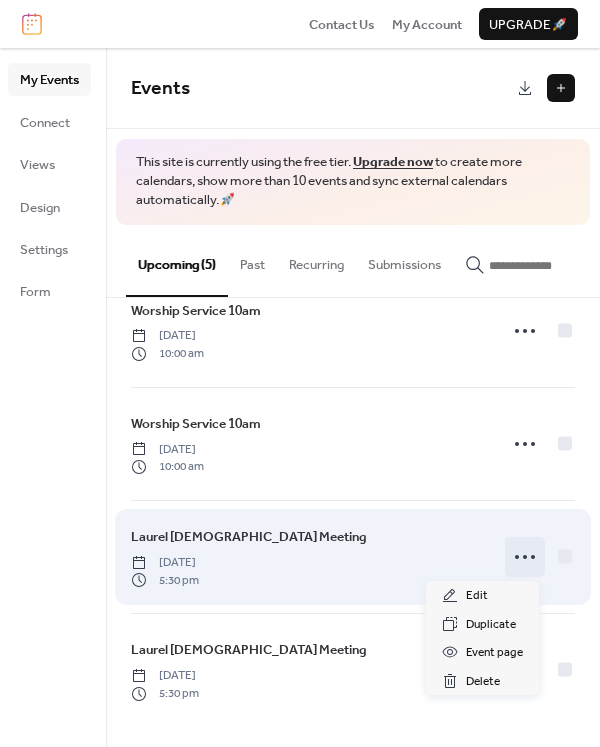 click 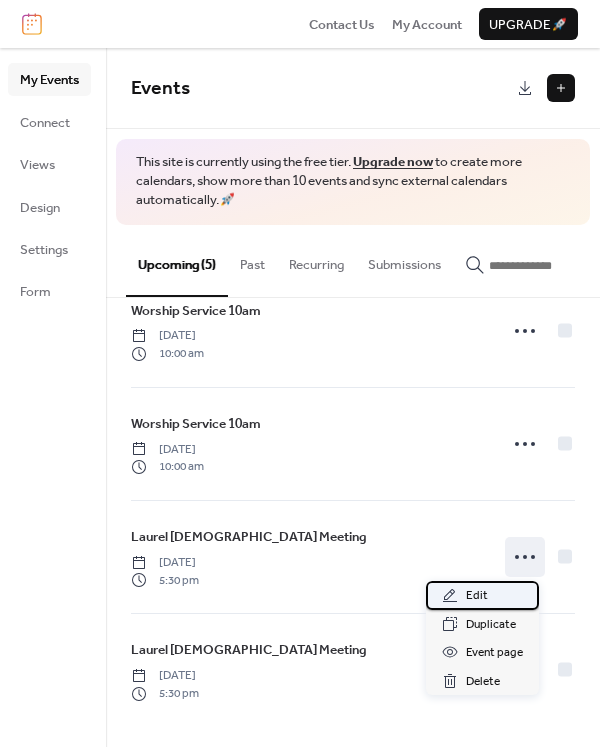 click on "Edit" at bounding box center (477, 596) 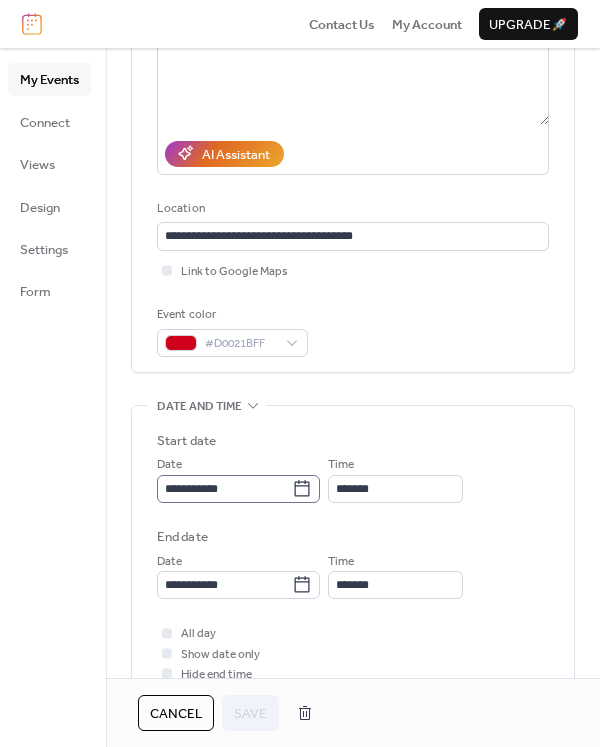 scroll, scrollTop: 300, scrollLeft: 0, axis: vertical 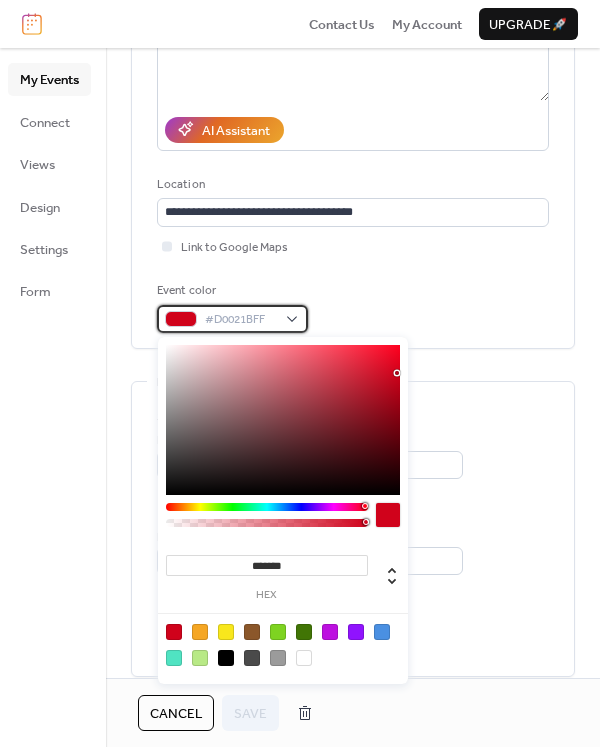 click on "#D0021BFF" at bounding box center (232, 319) 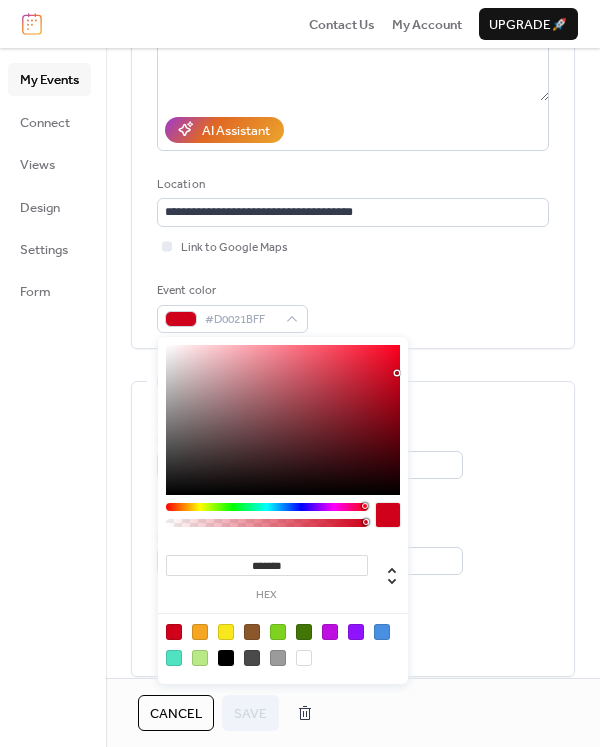 click at bounding box center [226, 632] 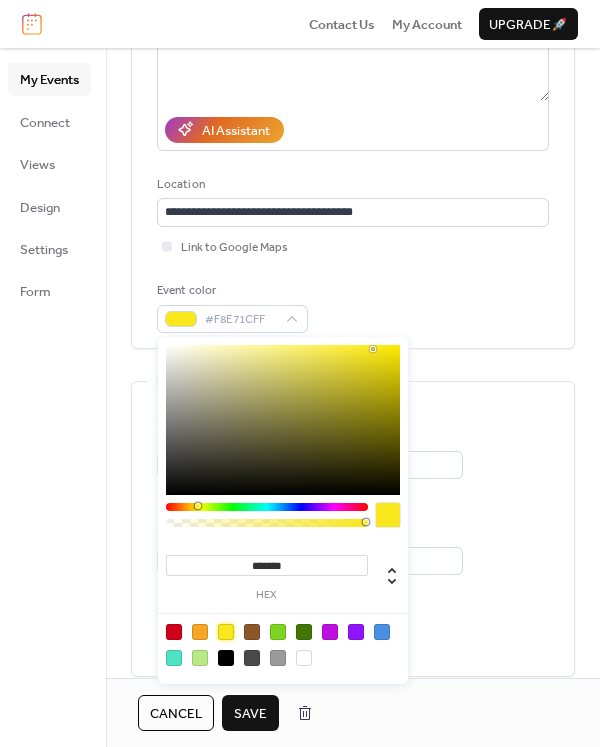 type on "*******" 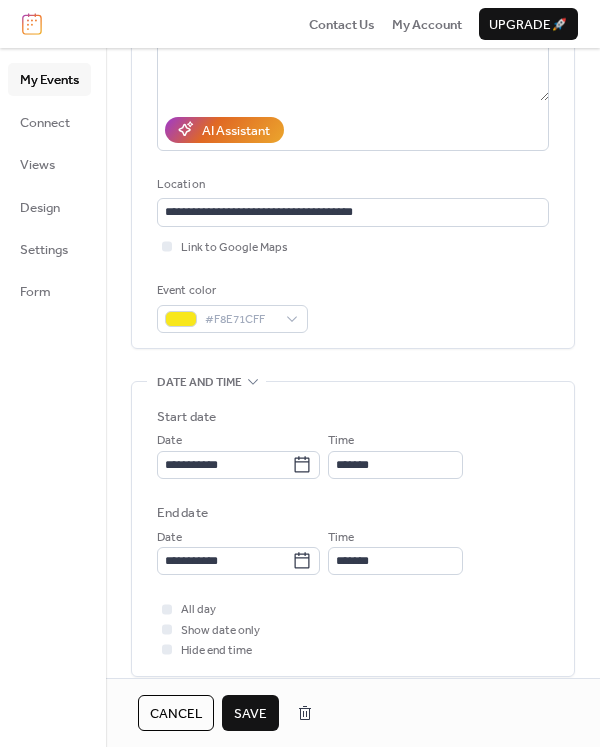 click on "**********" at bounding box center (353, 534) 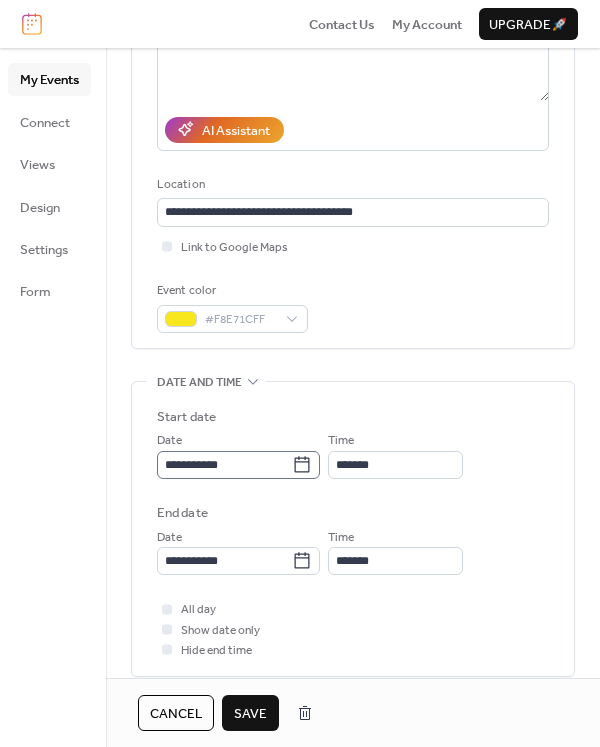 click 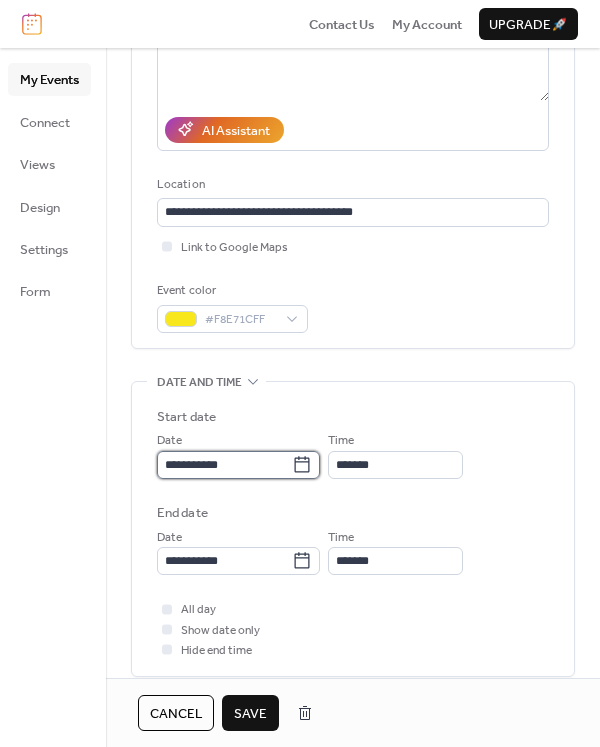 click on "**********" at bounding box center [224, 465] 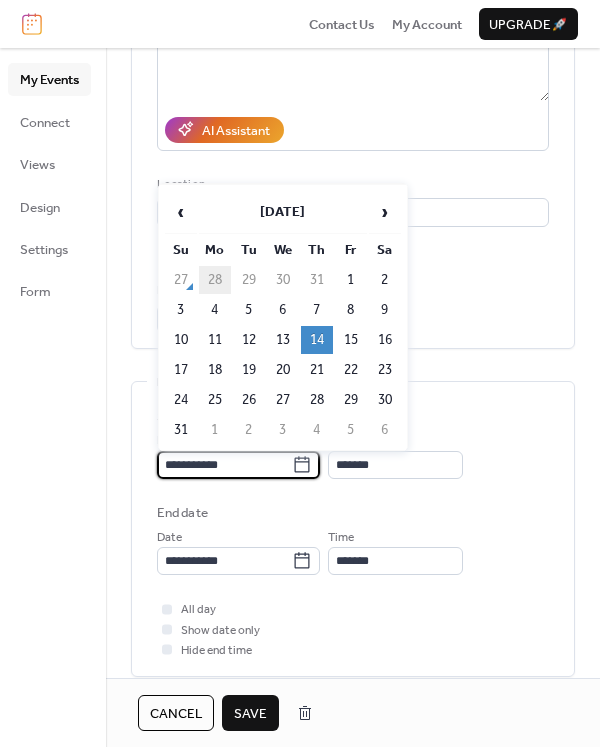 click on "28" at bounding box center [215, 280] 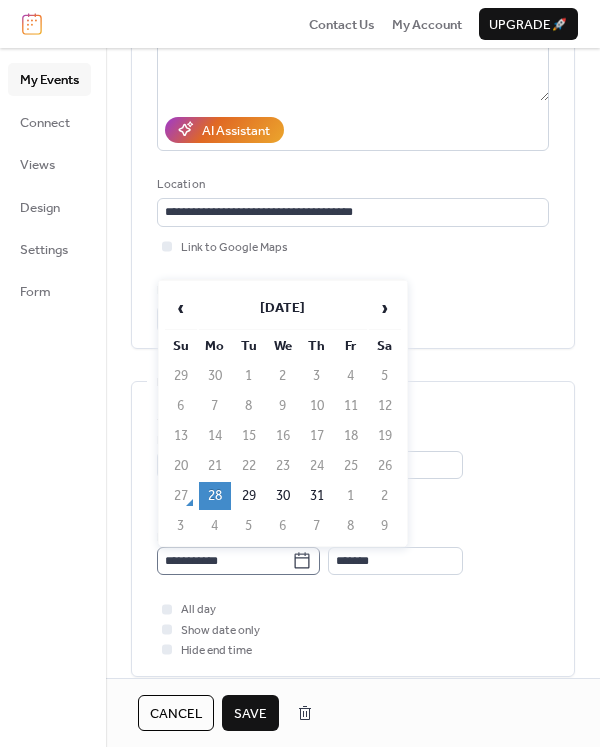 click 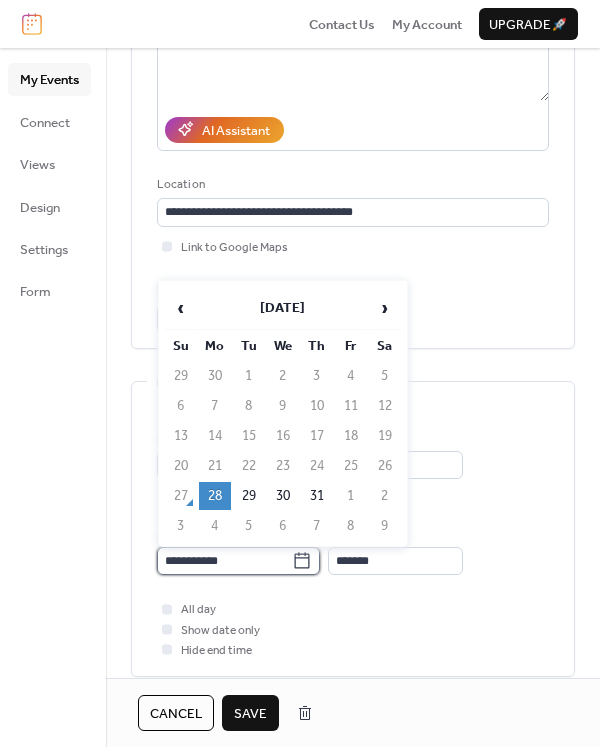 click on "**********" at bounding box center [224, 561] 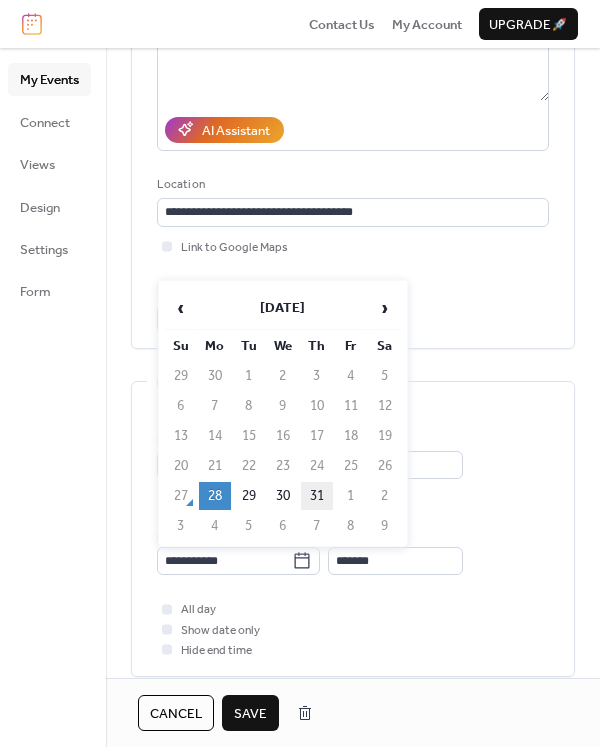 click on "31" at bounding box center [317, 496] 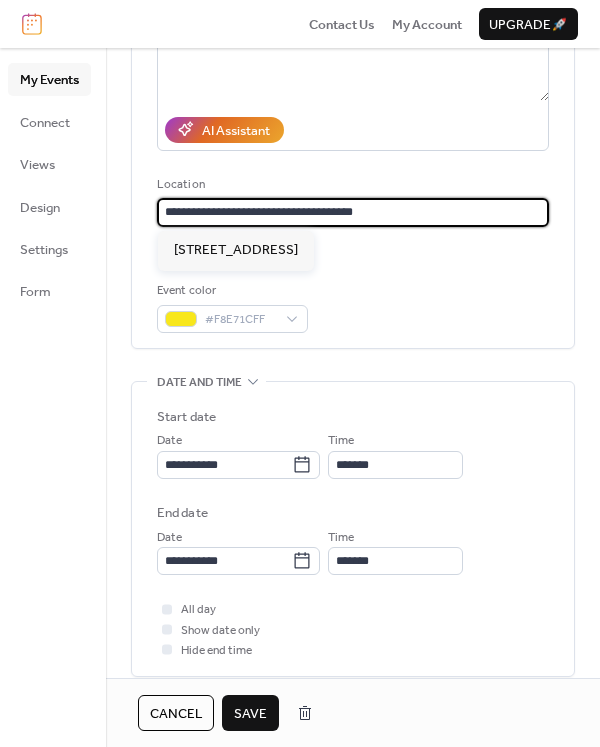 drag, startPoint x: 458, startPoint y: 220, endPoint x: 437, endPoint y: 220, distance: 21 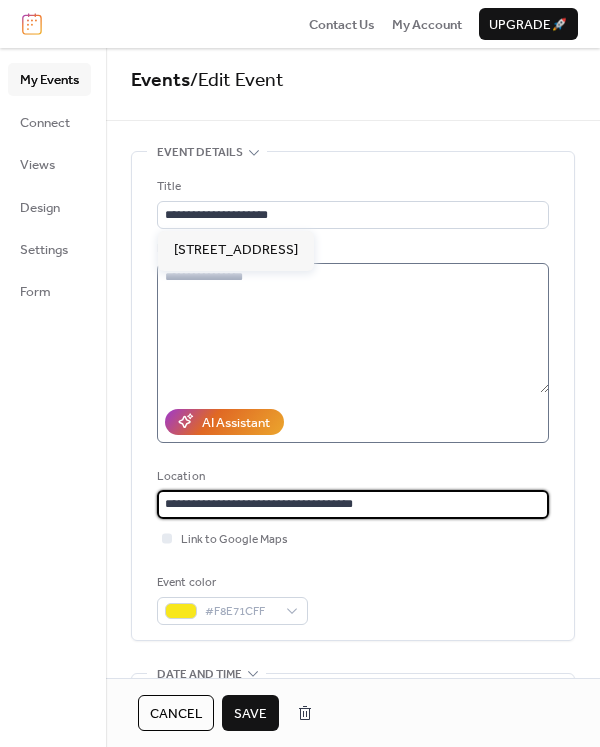 scroll, scrollTop: 0, scrollLeft: 0, axis: both 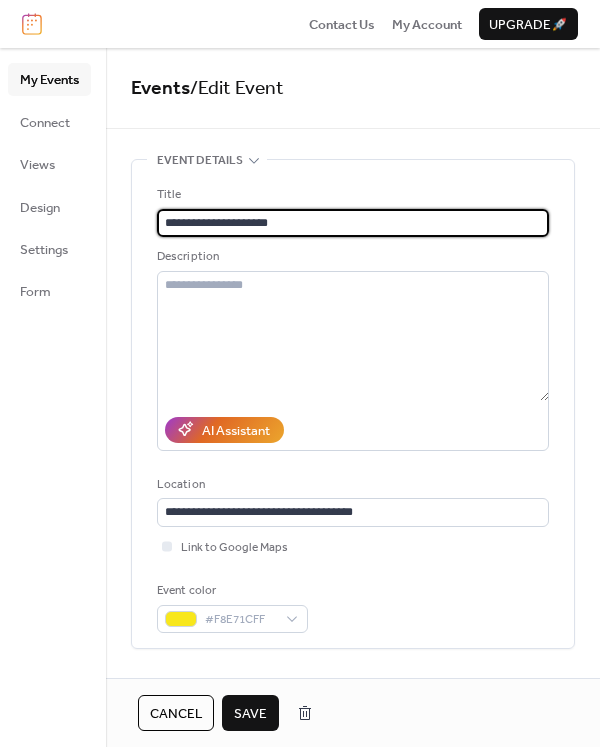 drag, startPoint x: 376, startPoint y: 220, endPoint x: -30, endPoint y: 229, distance: 406.09973 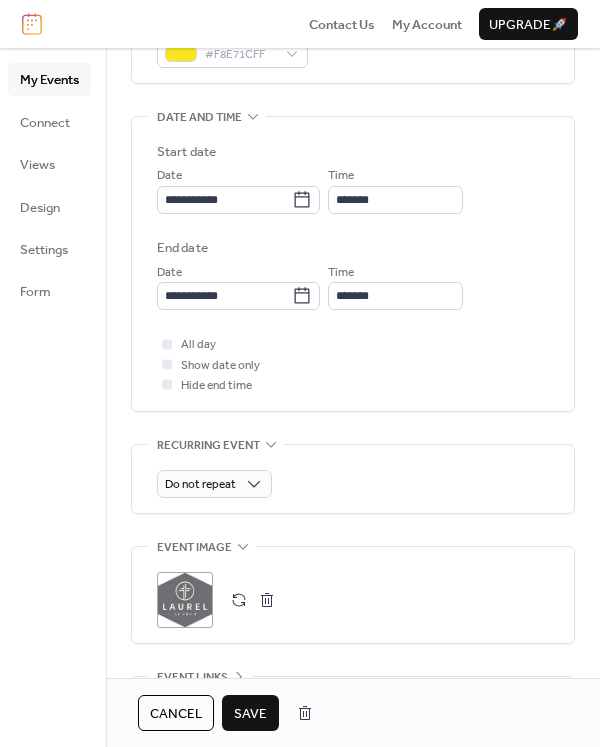 scroll, scrollTop: 600, scrollLeft: 0, axis: vertical 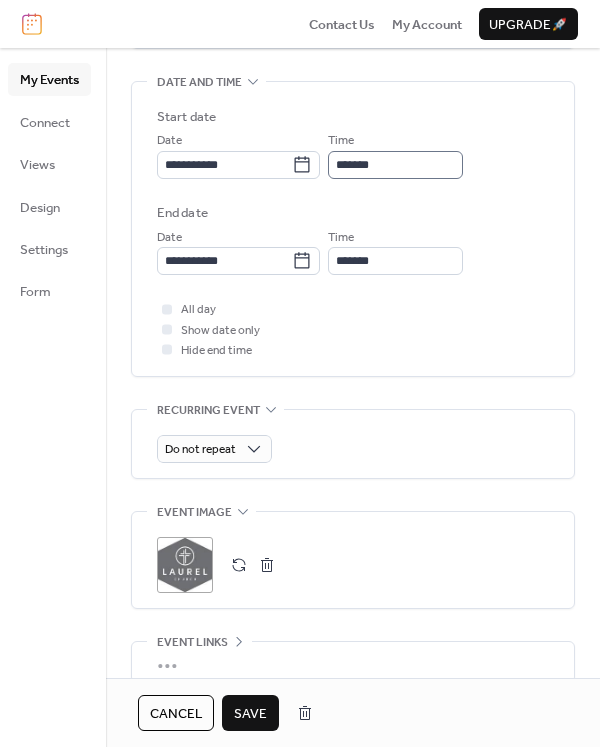 type on "**********" 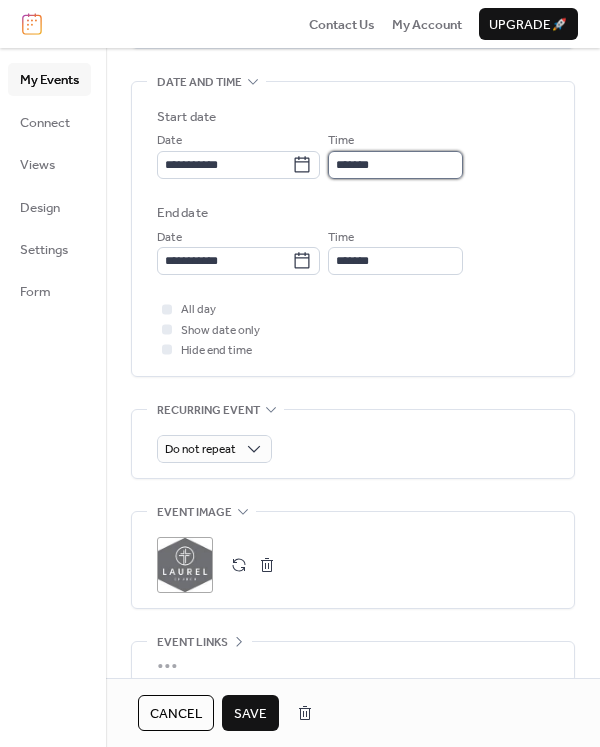 click on "*******" at bounding box center [395, 165] 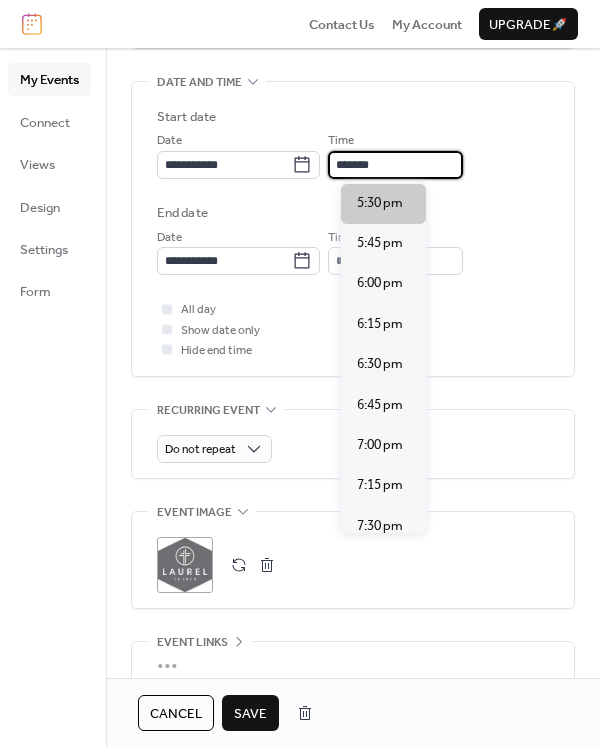 scroll, scrollTop: 2628, scrollLeft: 0, axis: vertical 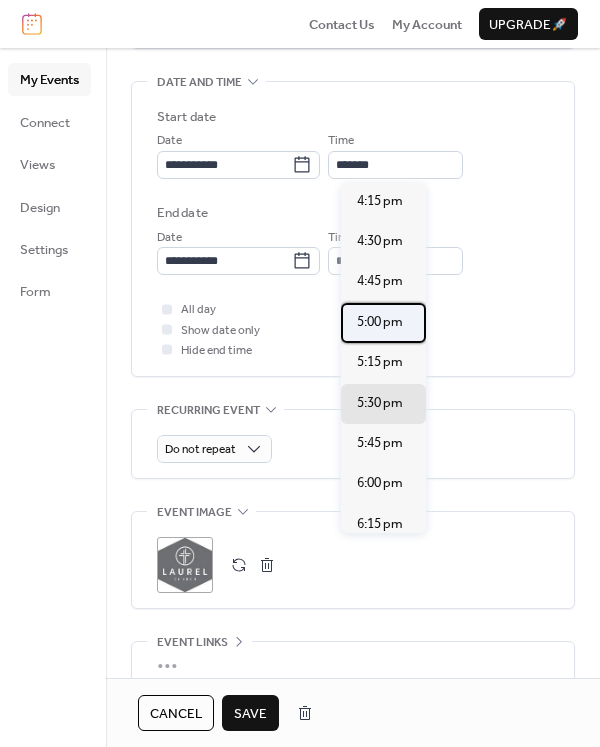 click on "5:00 pm" at bounding box center [380, 322] 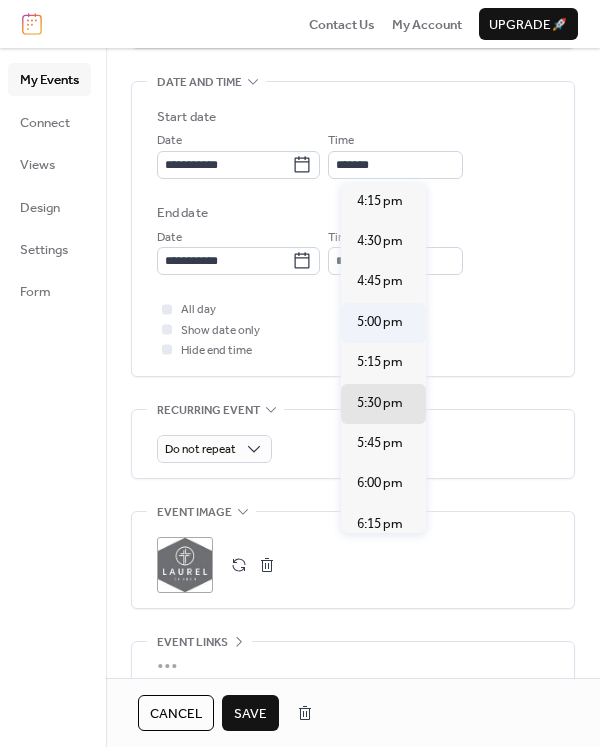 type on "*******" 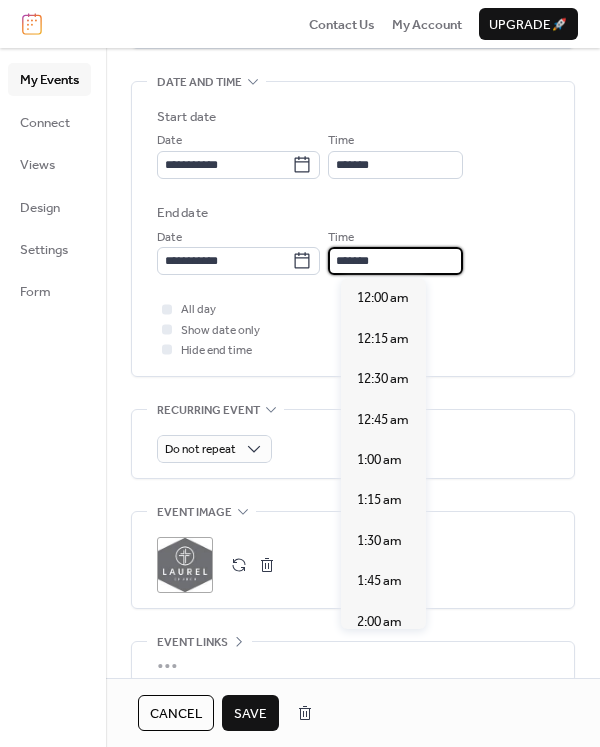 click on "*******" at bounding box center [395, 261] 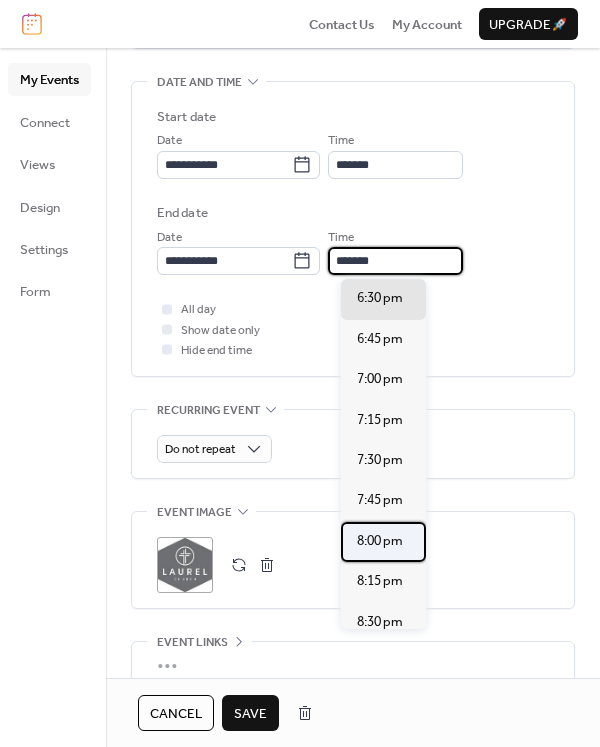 click on "8:00 pm" at bounding box center [380, 541] 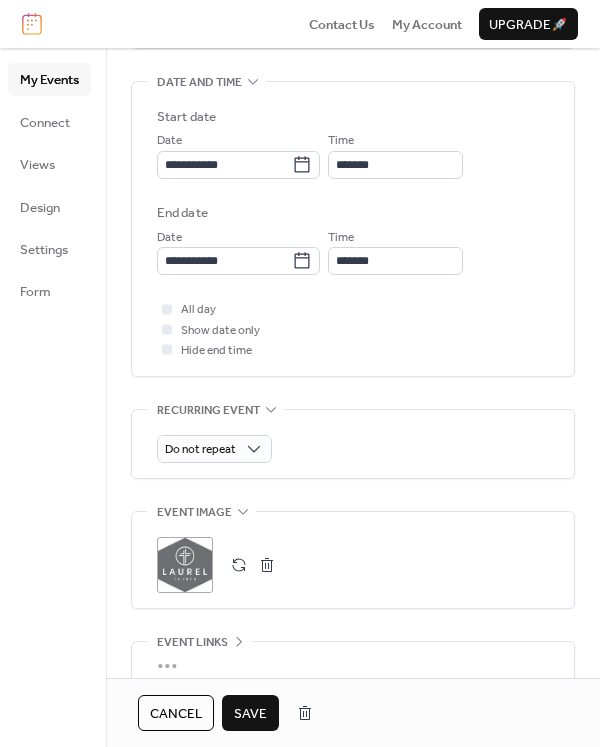 type on "*******" 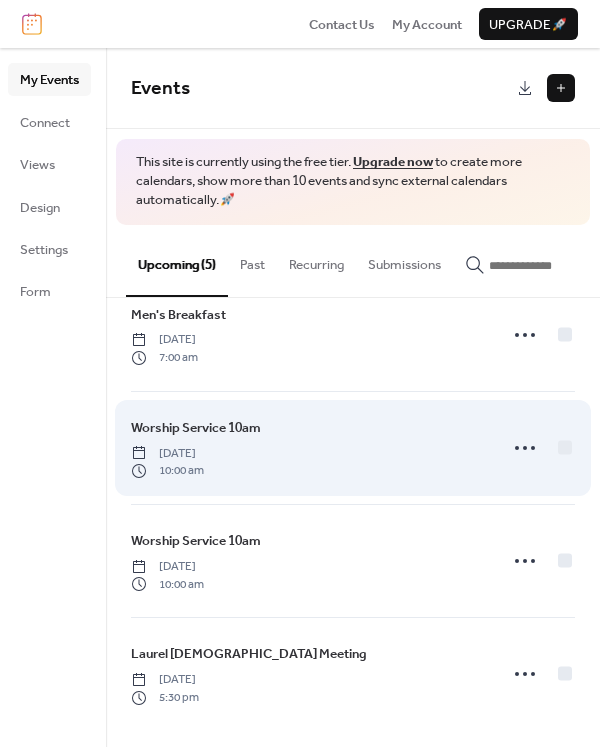 scroll, scrollTop: 162, scrollLeft: 0, axis: vertical 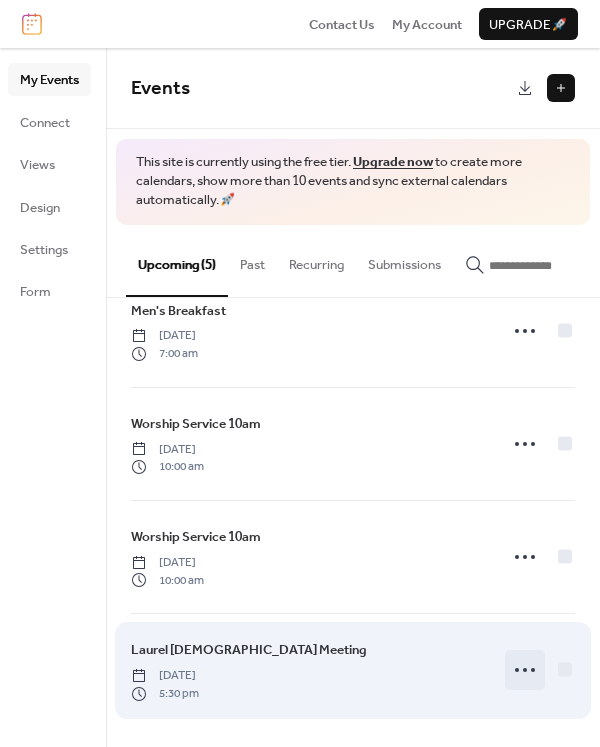 click 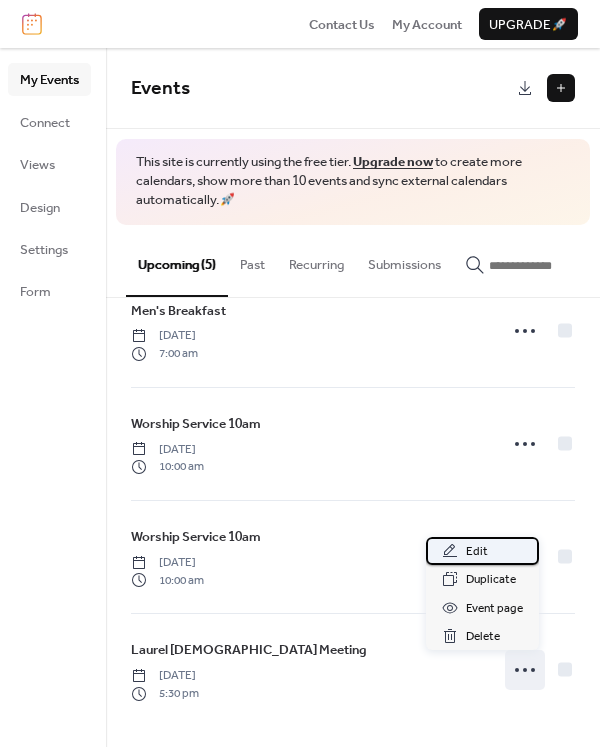 click on "Edit" at bounding box center (482, 551) 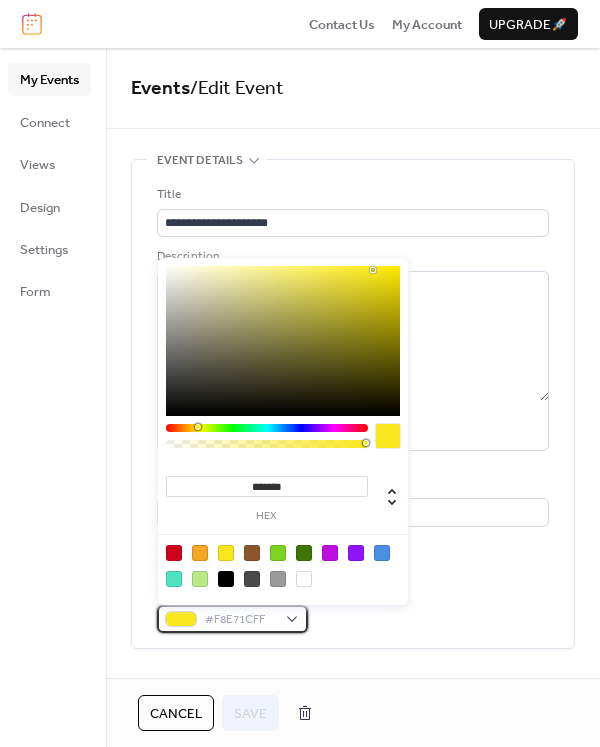 click on "#F8E71CFF" at bounding box center [240, 620] 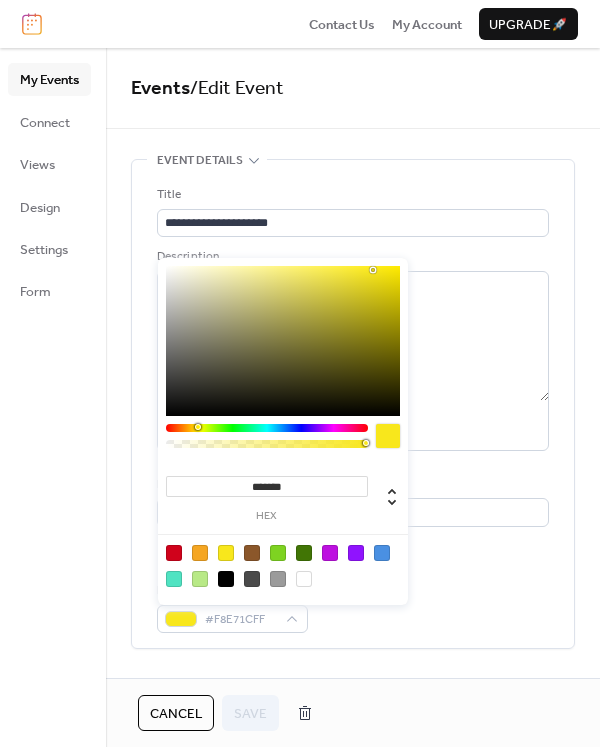 click at bounding box center (174, 553) 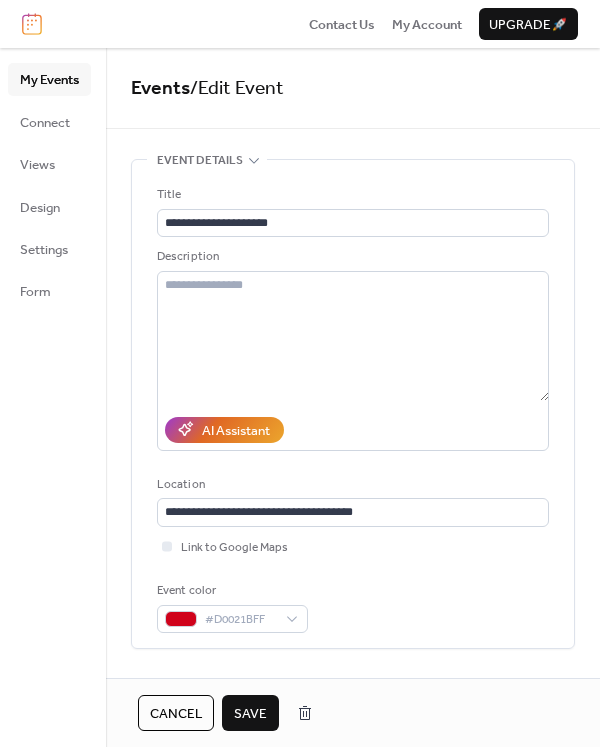 click on "Save" at bounding box center [250, 714] 